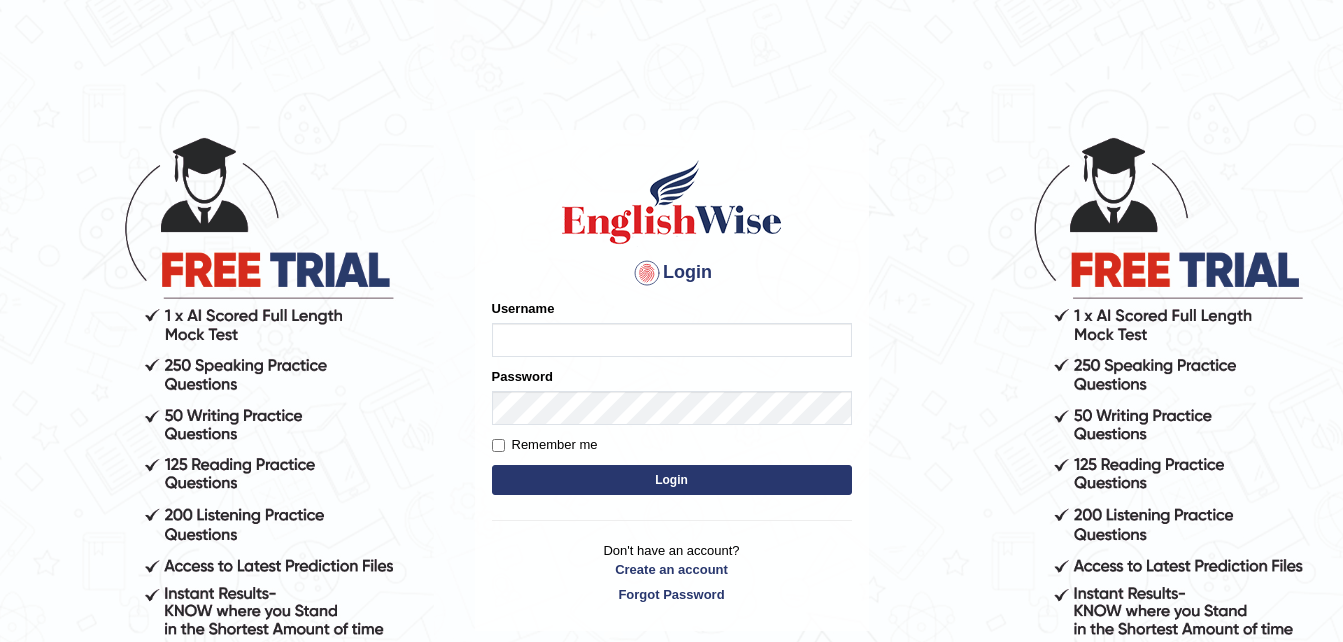 scroll, scrollTop: 0, scrollLeft: 0, axis: both 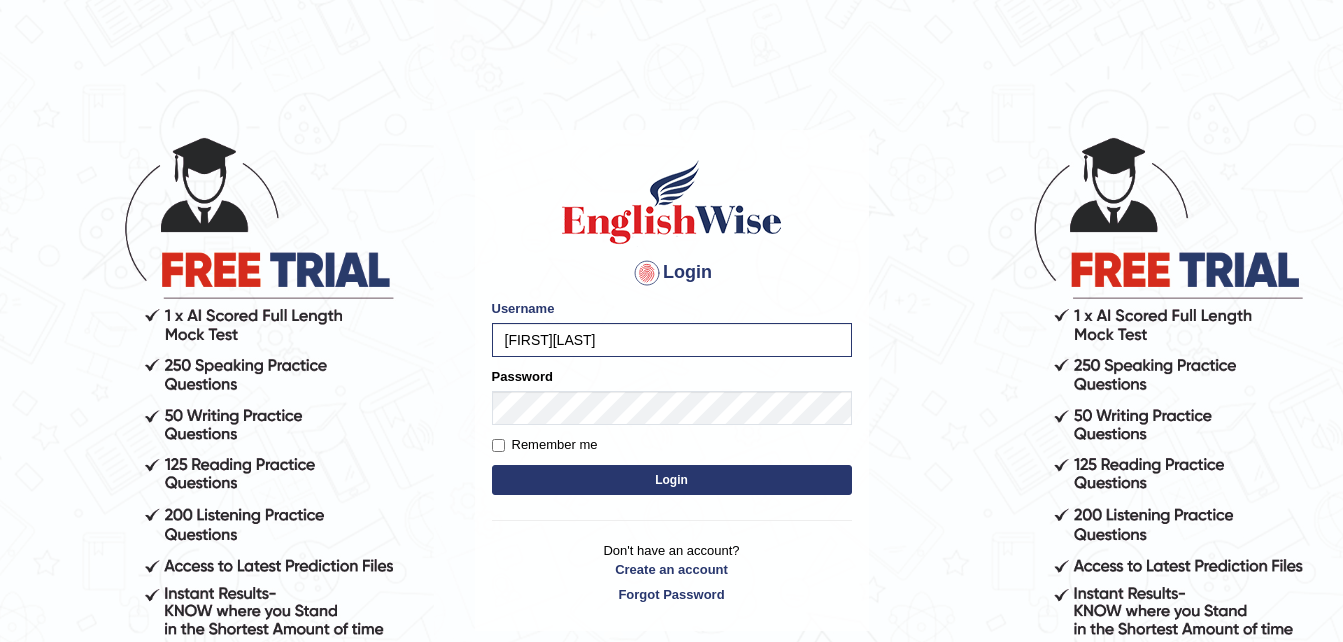 click on "Login" at bounding box center (672, 480) 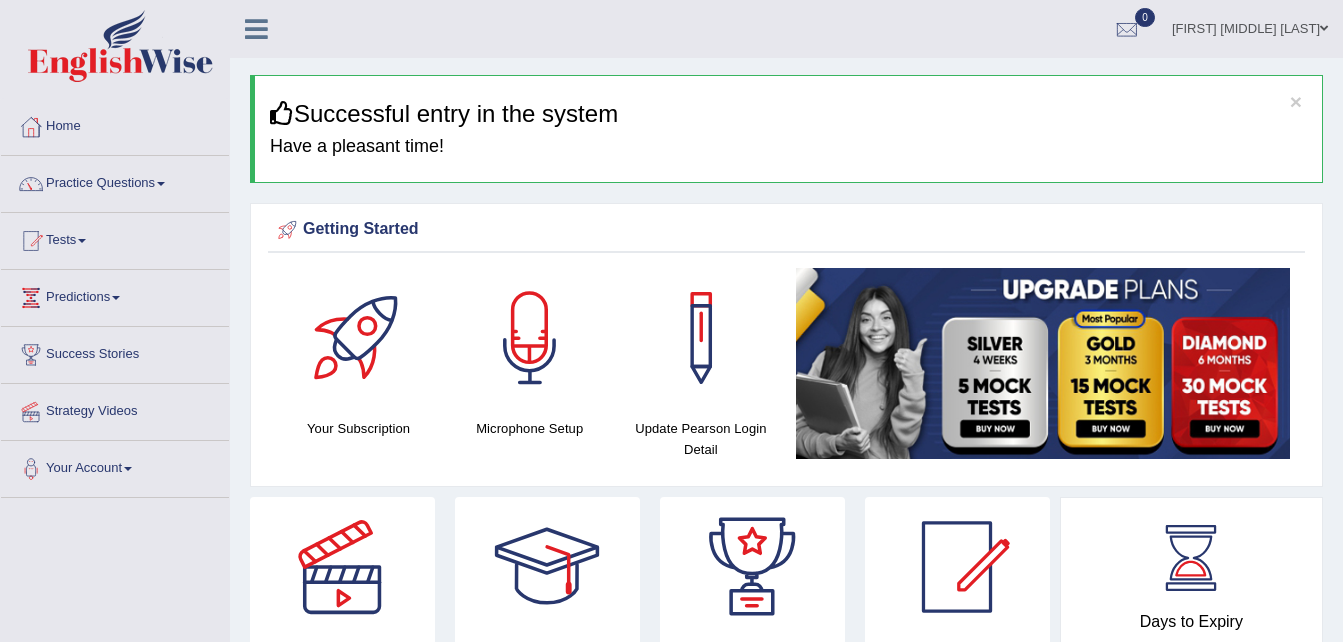 scroll, scrollTop: 0, scrollLeft: 0, axis: both 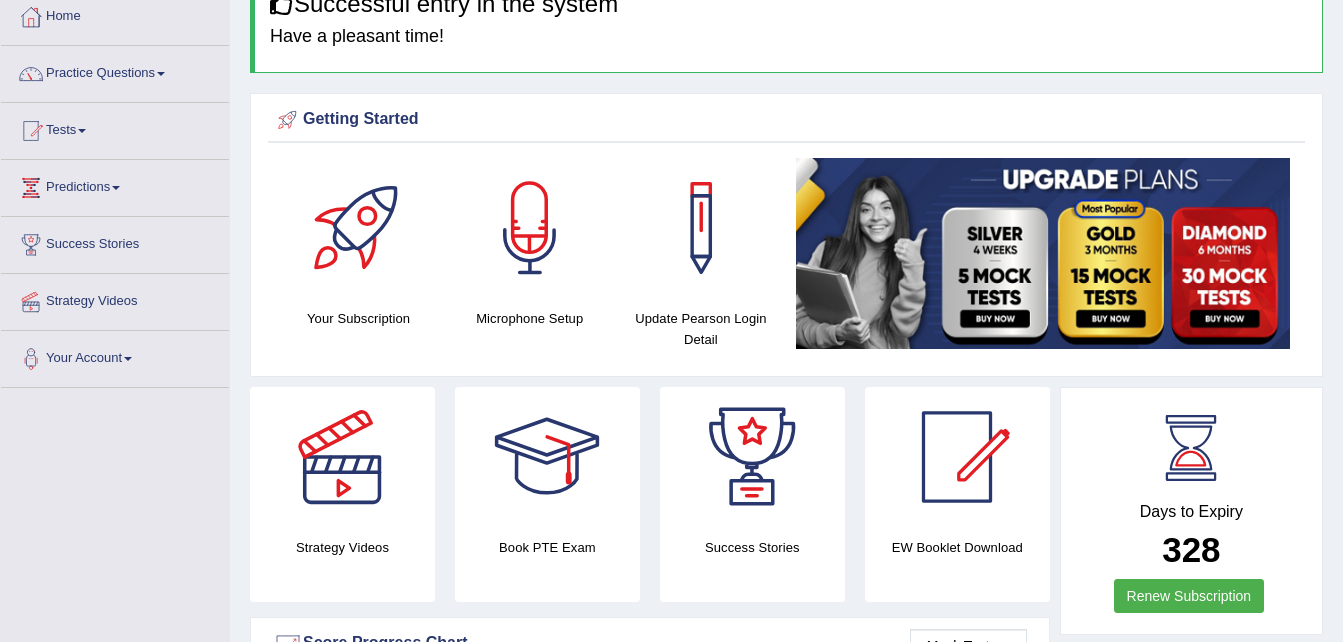 click at bounding box center [161, 74] 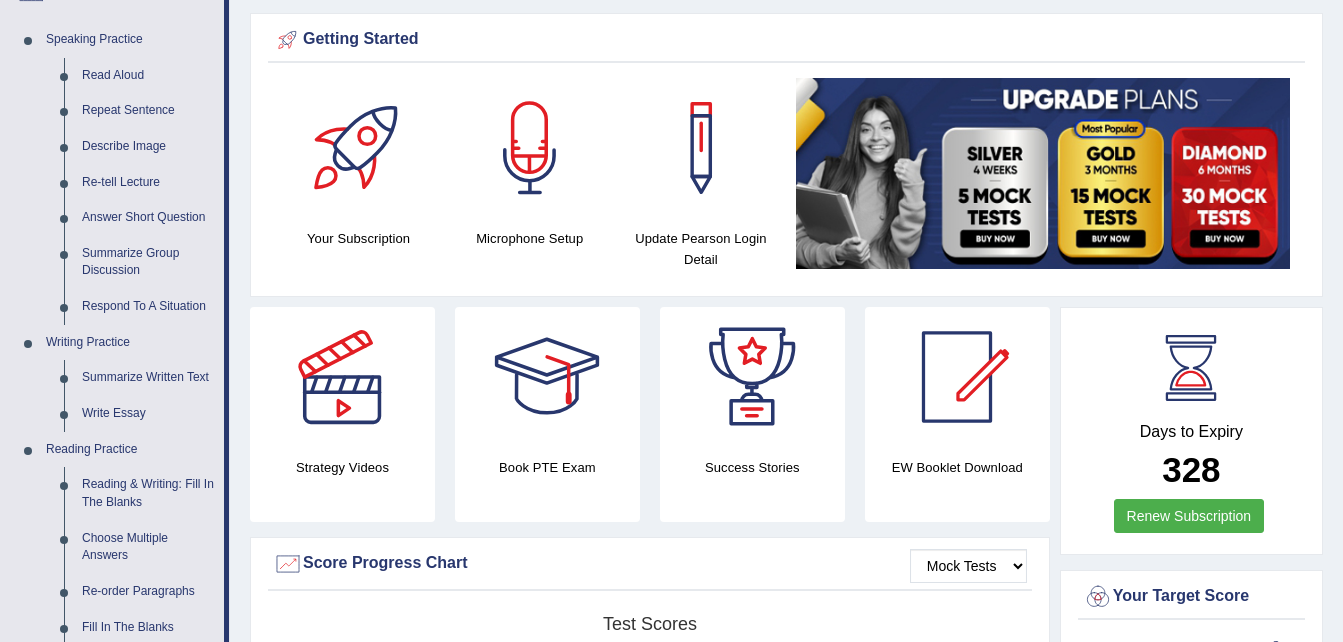 scroll, scrollTop: 337, scrollLeft: 0, axis: vertical 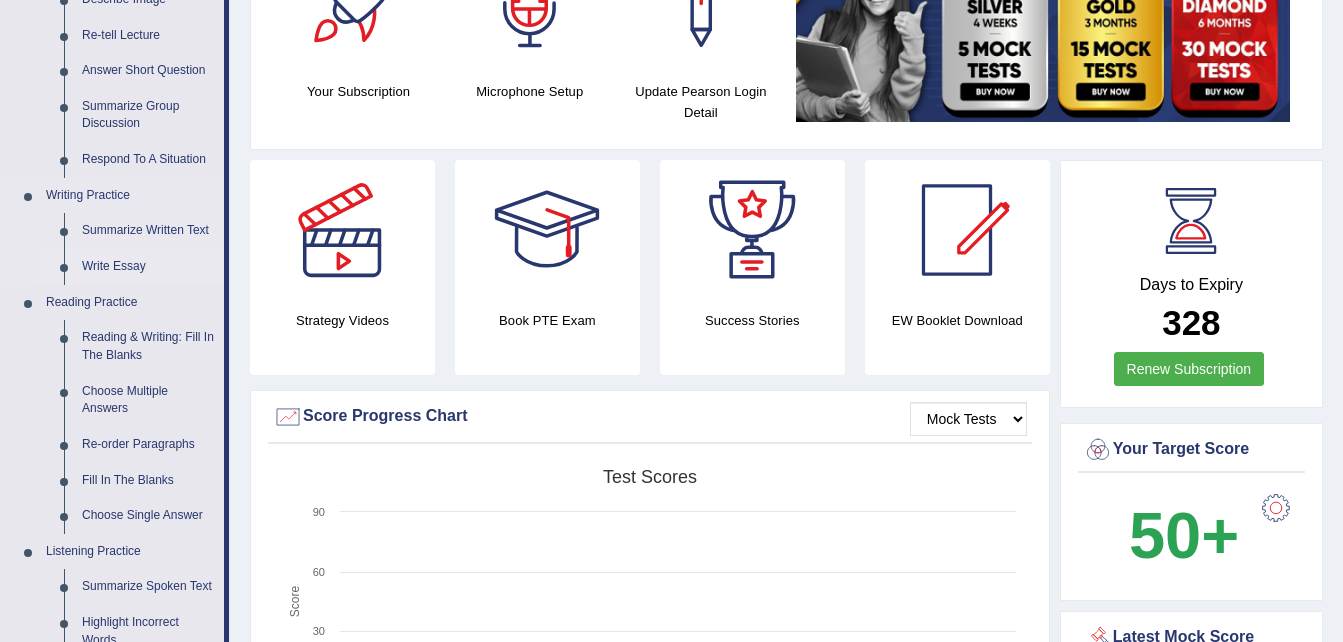 click on "Write Essay" at bounding box center [148, 267] 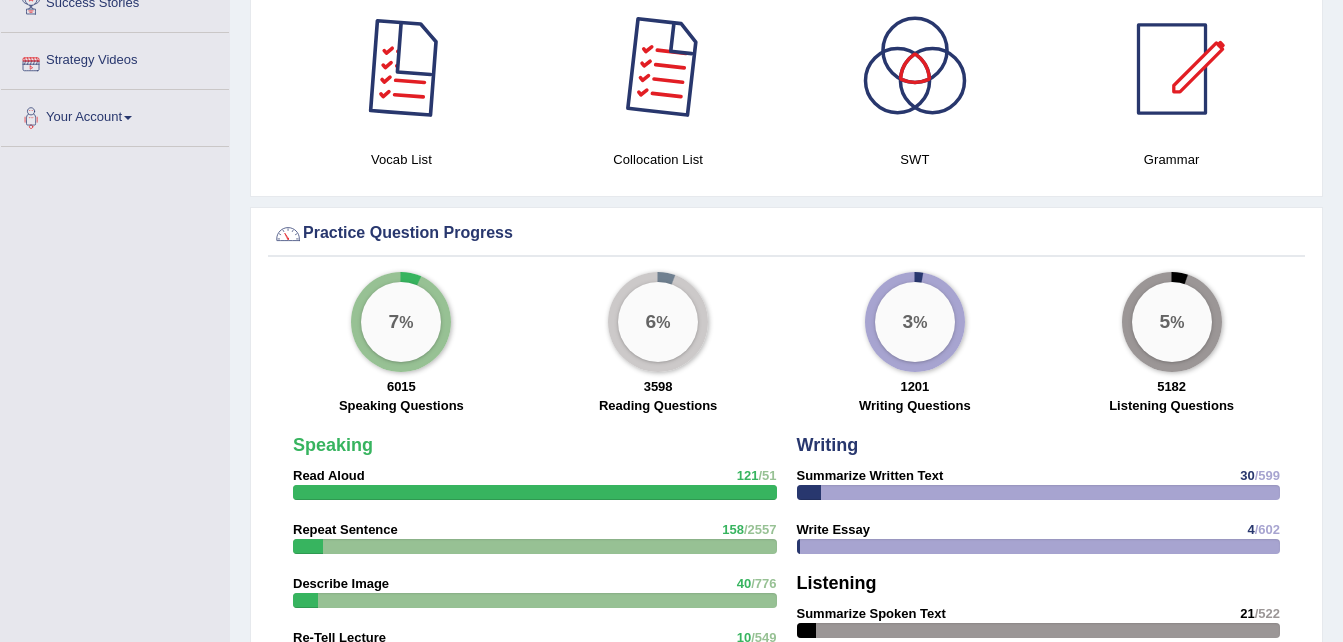 scroll, scrollTop: 1405, scrollLeft: 0, axis: vertical 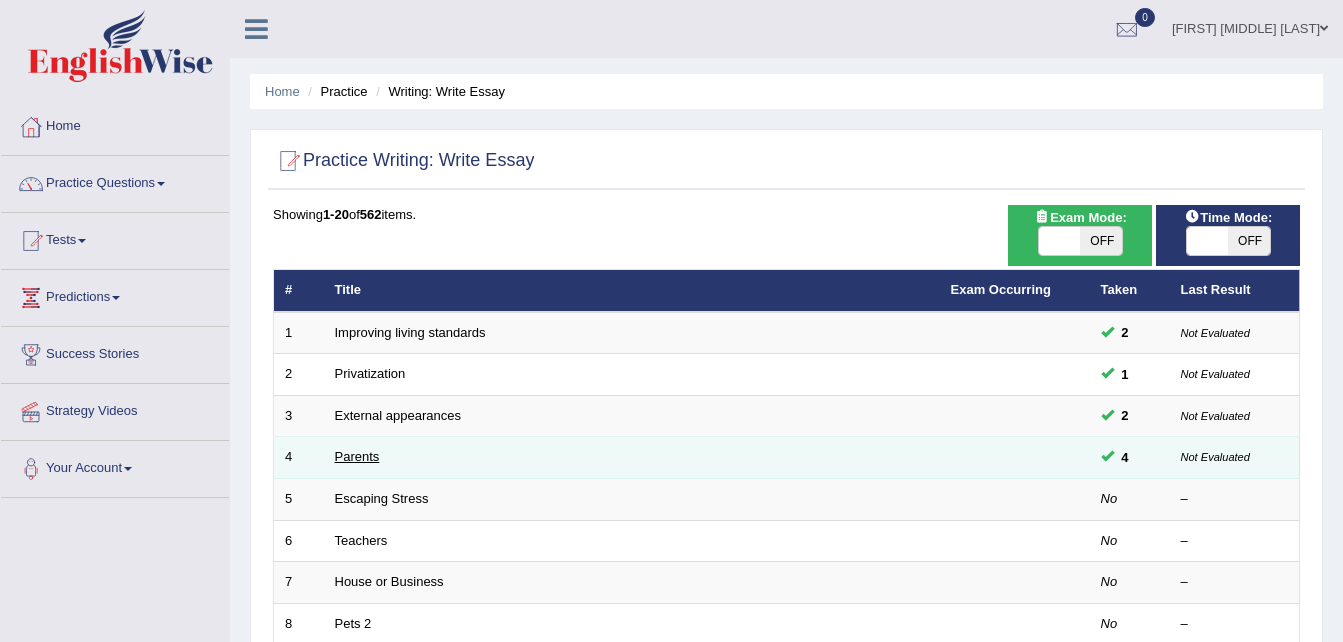 click on "Parents" at bounding box center [357, 456] 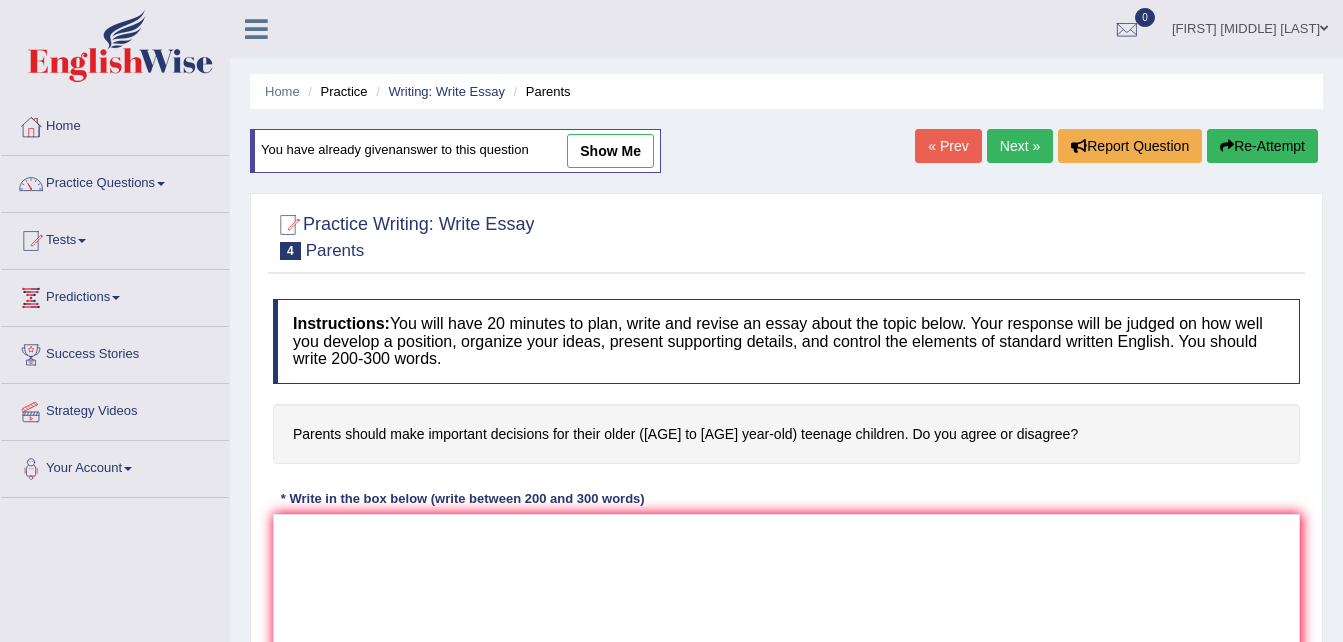 scroll, scrollTop: 0, scrollLeft: 0, axis: both 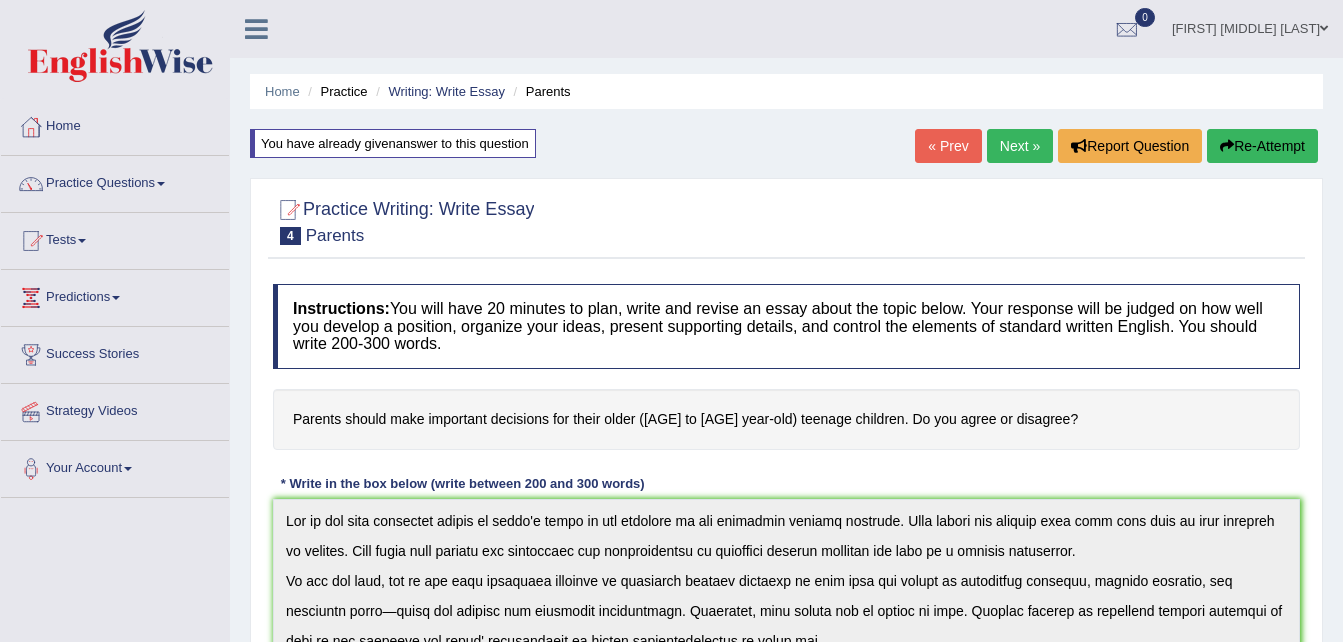 click on "Next »" at bounding box center [1020, 146] 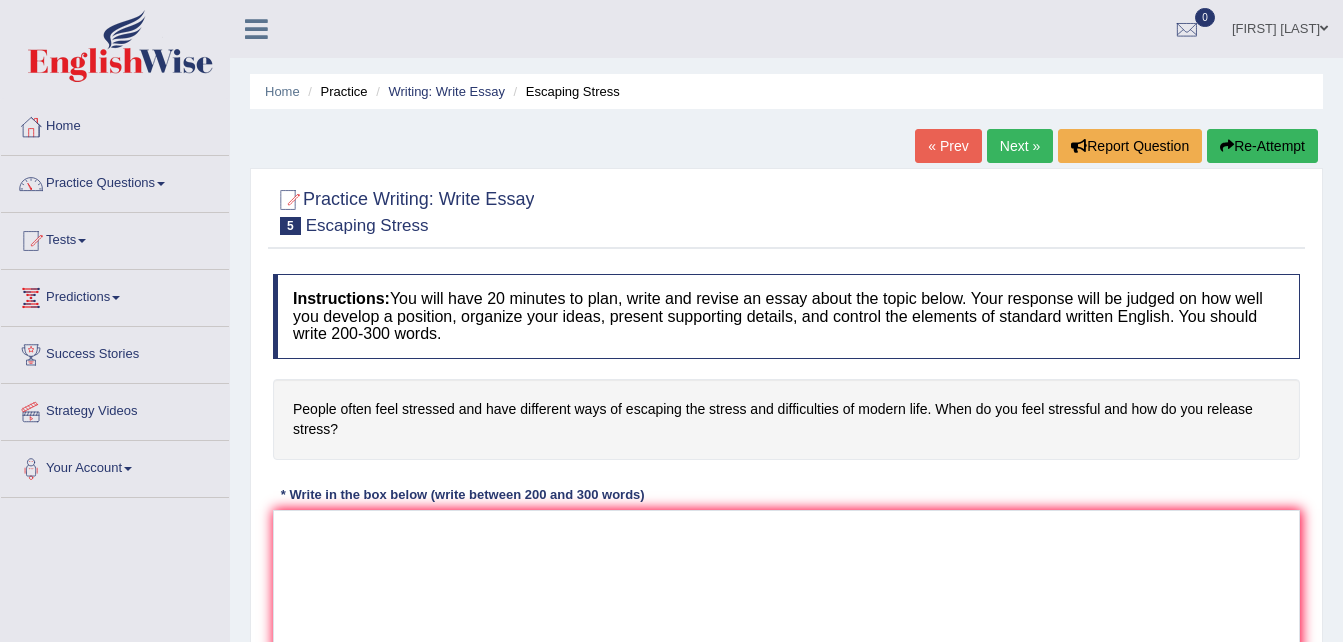 scroll, scrollTop: 0, scrollLeft: 0, axis: both 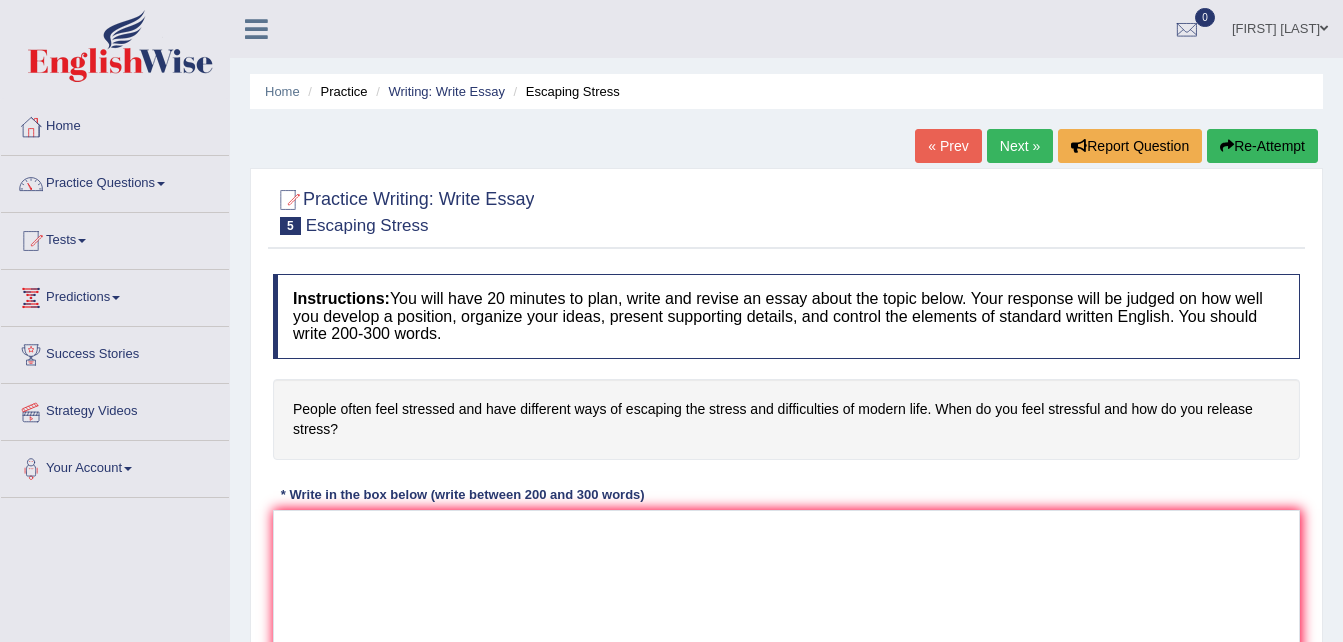 drag, startPoint x: 283, startPoint y: 394, endPoint x: 350, endPoint y: 418, distance: 71.168816 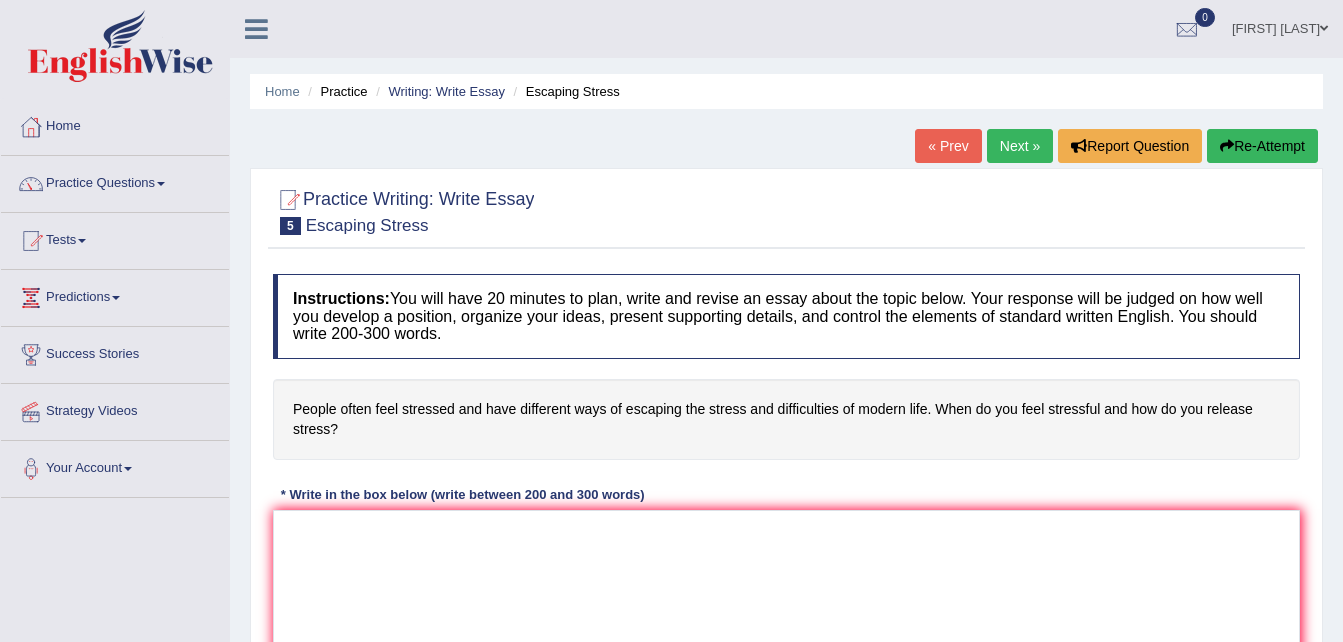 click on "People often feel stressed and have different ways of escaping the stress and difficulties of modern life. When do you feel stressful and how do you release stress?" at bounding box center (786, 419) 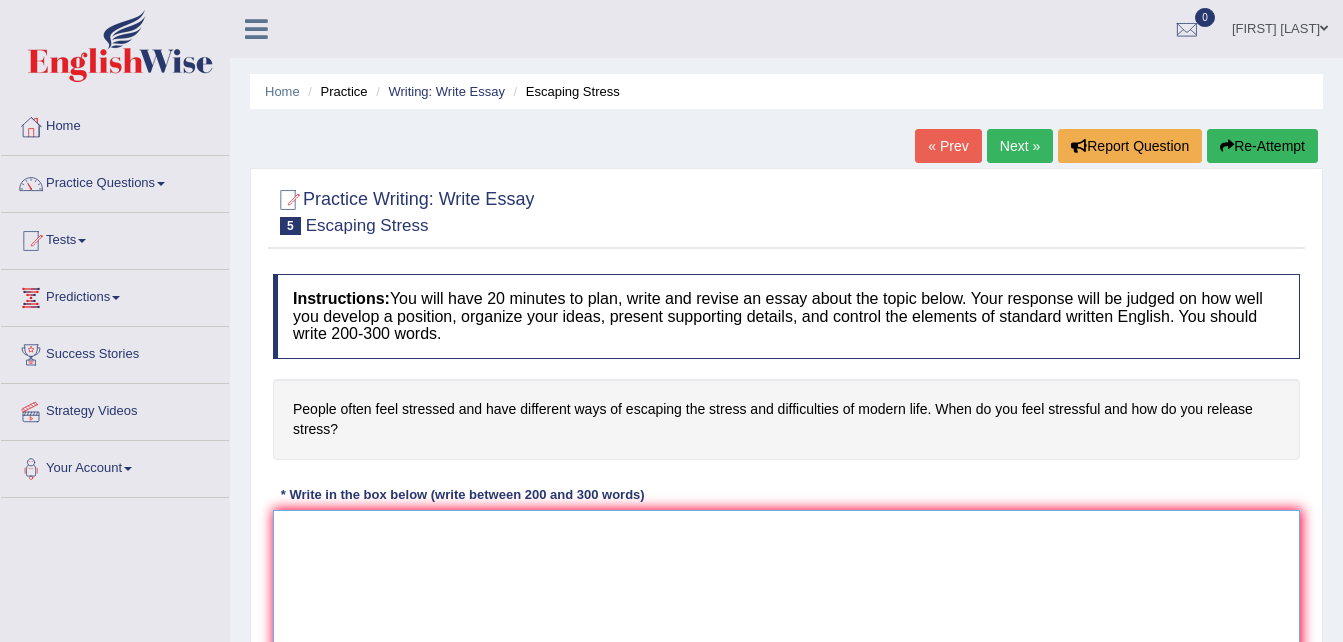 click at bounding box center [786, 607] 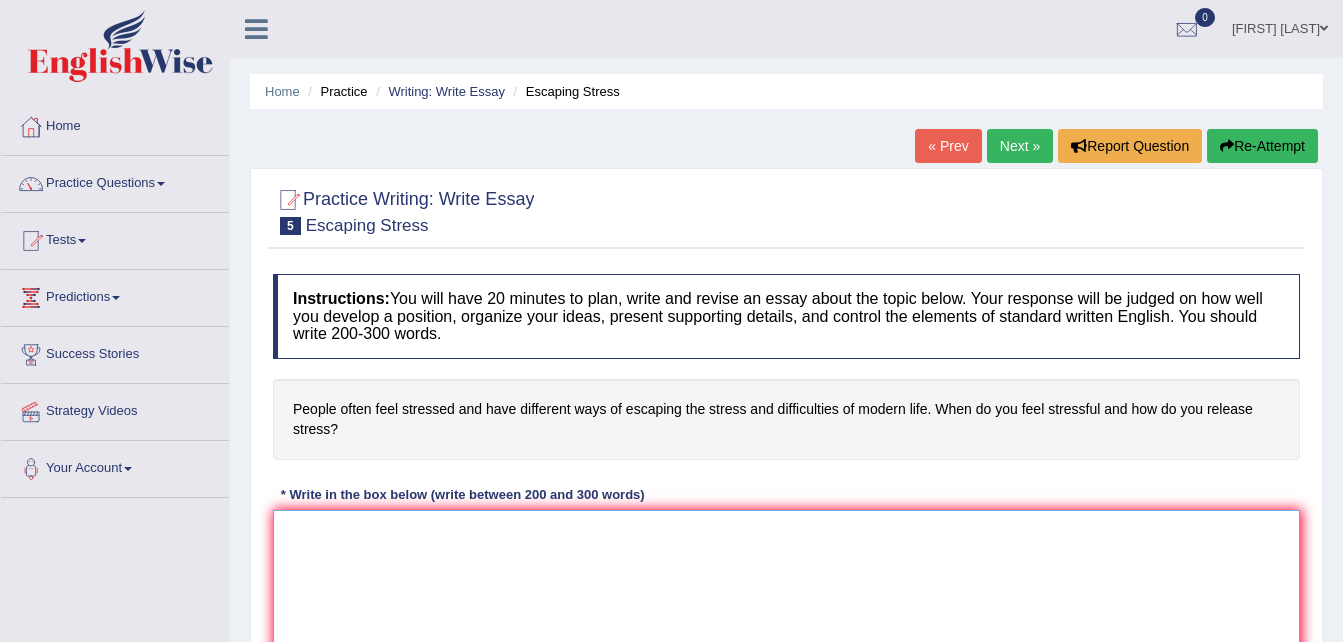 click at bounding box center [786, 607] 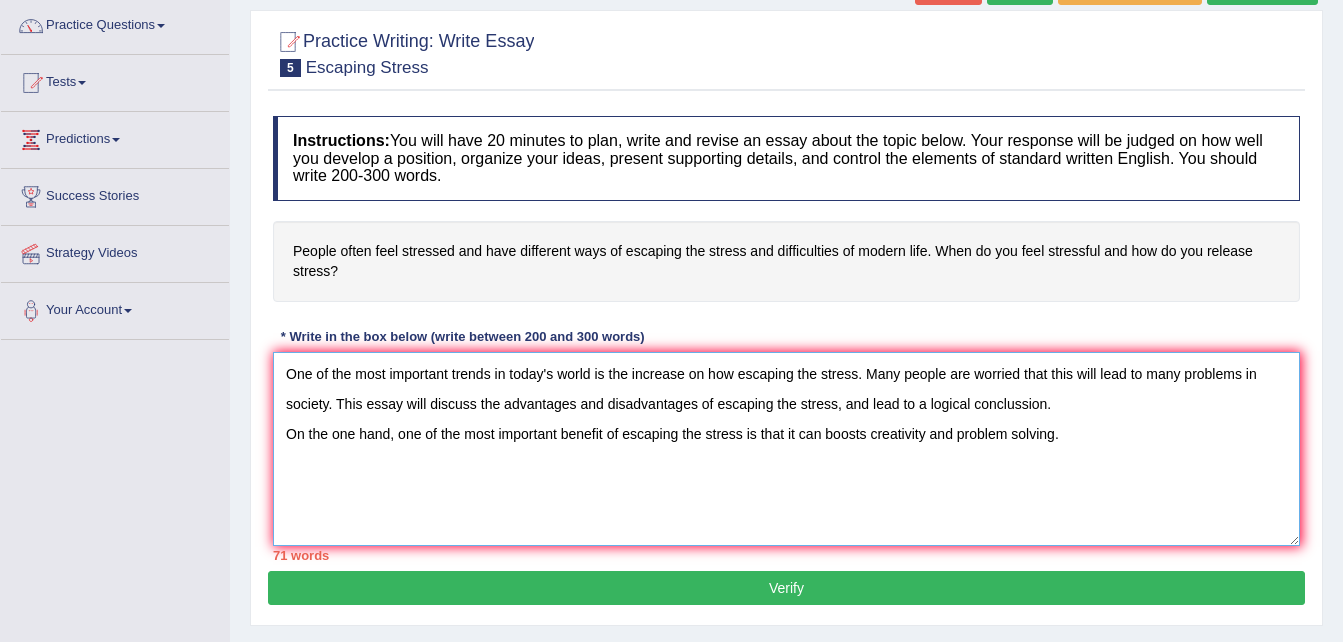 scroll, scrollTop: 160, scrollLeft: 0, axis: vertical 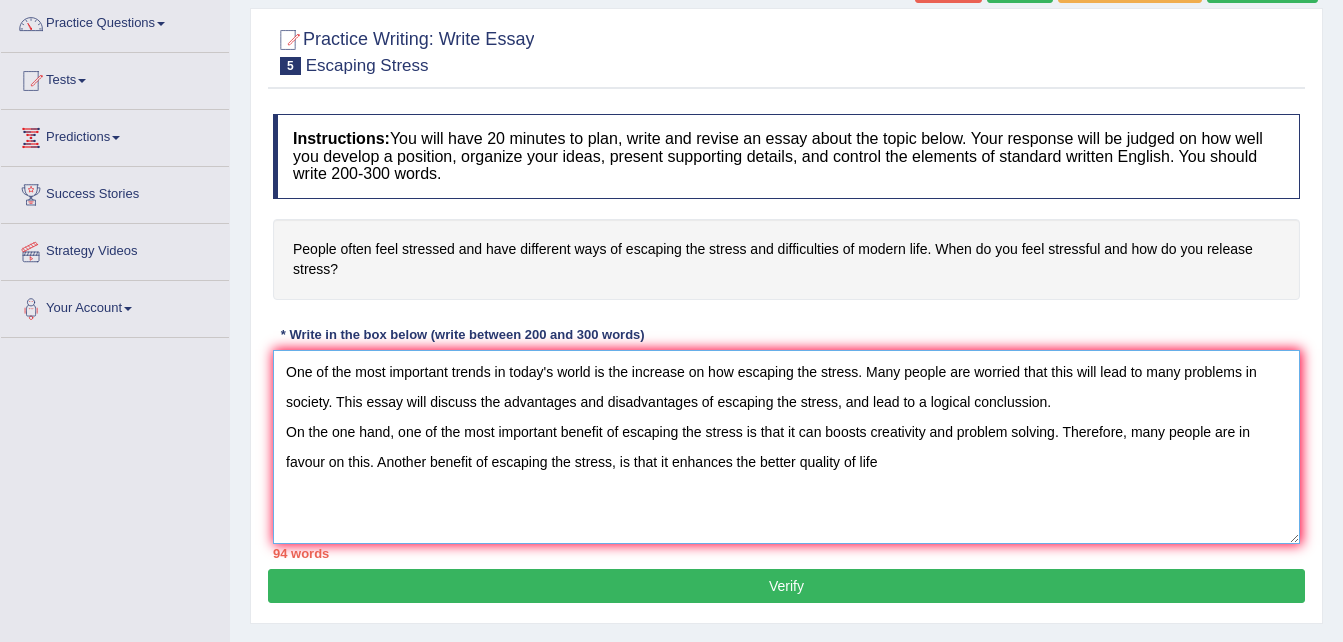 click on "One of the most important trends in today's world is the increase on how escaping the stress. Many people are worried that this will lead to many problems in society. This essay will discuss the advantages and disadvantages of escaping the stress, and lead to a logical conclussion.
On the one hand, one of the most important benefit of escaping the stress is that it can boosts creativity and problem solving. Therefore, many people are in favour on this. Another benefit of escaping the stress, is that it enhances the better quality of life" at bounding box center (786, 447) 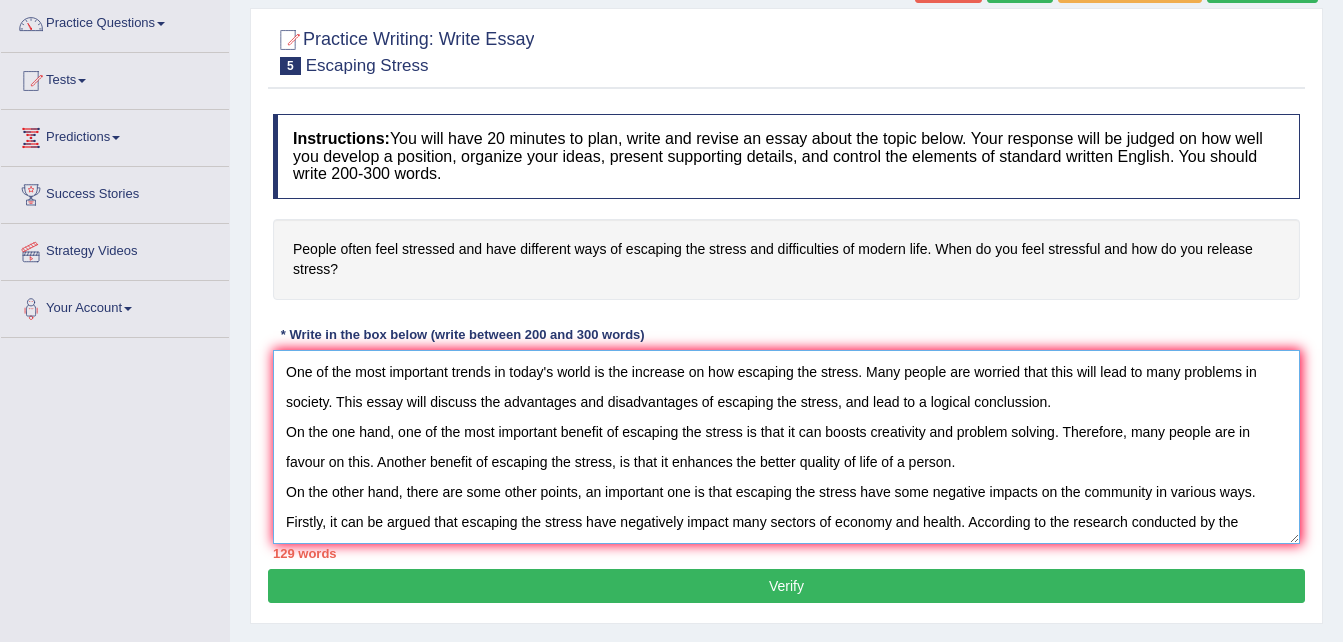 click on "One of the most important trends in today's world is the increase on how escaping the stress. Many people are worried that this will lead to many problems in society. This essay will discuss the advantages and disadvantages of escaping the stress, and lead to a logical conclussion.
On the one hand, one of the most important benefit of escaping the stress is that it can boosts creativity and problem solving. Therefore, many people are in favour on this. Another benefit of escaping the stress, is that it enhances the better quality of life of a person.
On the other hand, there are some other points, an important one is that escaping the stress have some negative impacts on the community in various ways. Firstly, it can be argued that escaping the stress have negatively impact many sectors of economy and health. According to the research conducted by the Australian government, more than thirty percent of the" at bounding box center [786, 447] 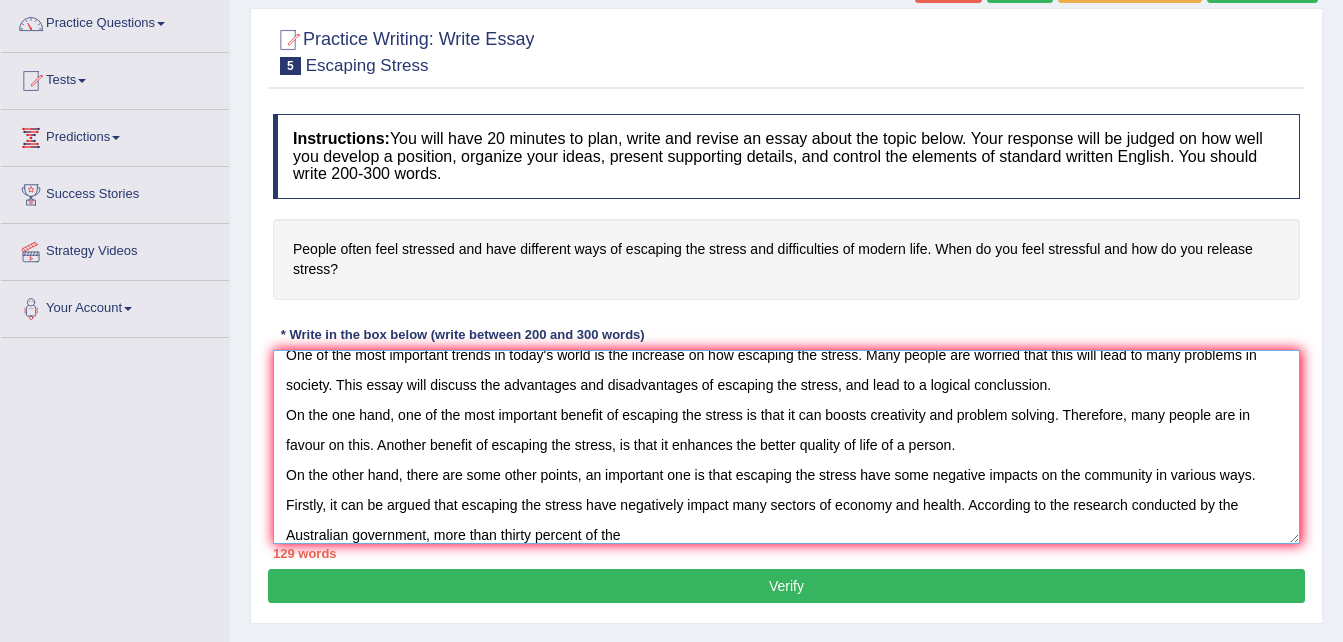 click on "One of the most important trends in today's world is the increase on how escaping the stress. Many people are worried that this will lead to many problems in society. This essay will discuss the advantages and disadvantages of escaping the stress, and lead to a logical conclussion.
On the one hand, one of the most important benefit of escaping the stress is that it can boosts creativity and problem solving. Therefore, many people are in favour on this. Another benefit of escaping the stress, is that it enhances the better quality of life of a person.
On the other hand, there are some other points, an important one is that escaping the stress have some negative impacts on the community in various ways. Firstly, it can be argued that escaping the stress have negatively impact many sectors of economy and health. According to the research conducted by the Australian government, more than thirty percent of the" at bounding box center [786, 447] 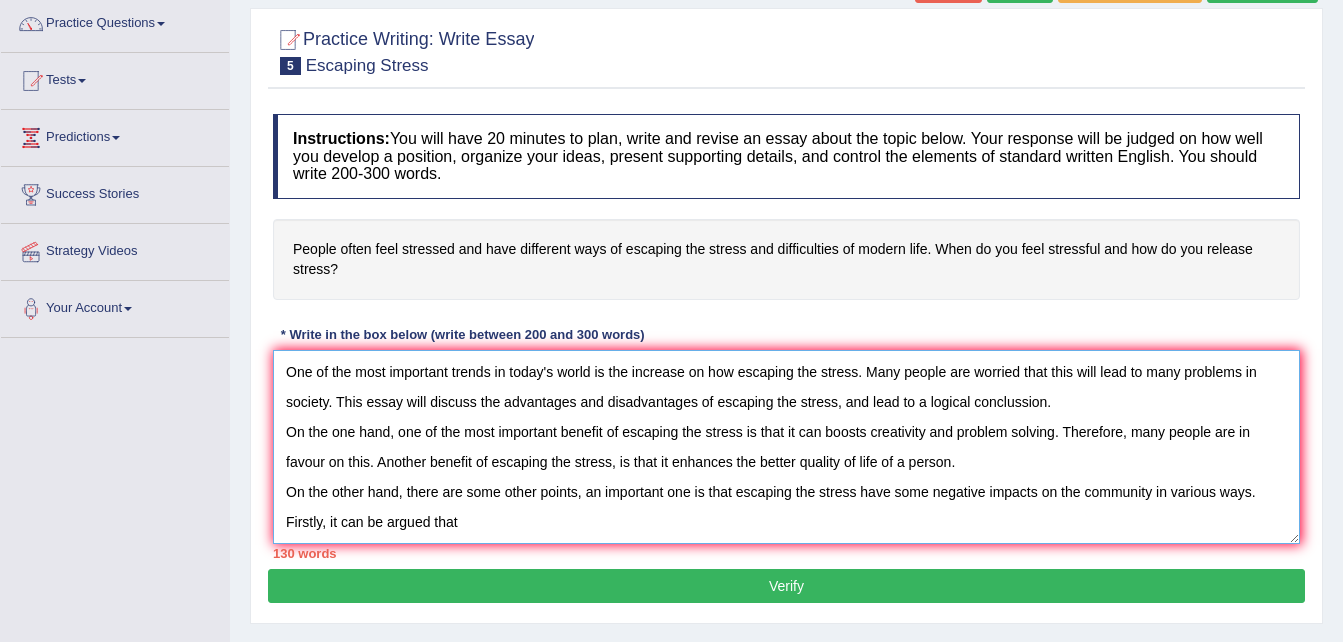 click on "One of the most important trends in today's world is the increase on how escaping the stress. Many people are worried that this will lead to many problems in society. This essay will discuss the advantages and disadvantages of escaping the stress, and lead to a logical conclussion.
On the one hand, one of the most important benefit of escaping the stress is that it can boosts creativity and problem solving. Therefore, many people are in favour on this. Another benefit of escaping the stress, is that it enhances the better quality of life of a person.
On the other hand, there are some other points, an important one is that escaping the stress have some negative impacts on the community in various ways. Firstly, it can be argued that" at bounding box center (786, 447) 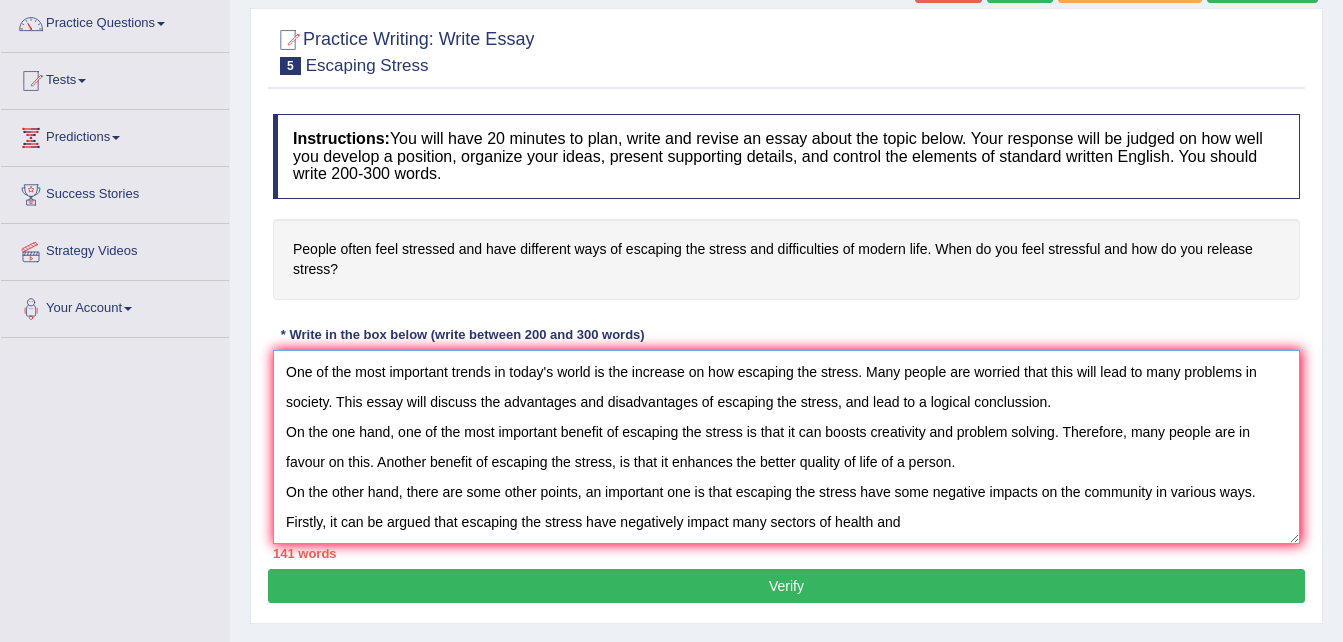 click on "One of the most important trends in today's world is the increase on how escaping the stress. Many people are worried that this will lead to many problems in society. This essay will discuss the advantages and disadvantages of escaping the stress, and lead to a logical conclussion.
On the one hand, one of the most important benefit of escaping the stress is that it can boosts creativity and problem solving. Therefore, many people are in favour on this. Another benefit of escaping the stress, is that it enhances the better quality of life of a person.
On the other hand, there are some other points, an important one is that escaping the stress have some negative impacts on the community in various ways. Firstly, it can be argued that escaping the stress have negatively impact many sectors of health and" at bounding box center [786, 447] 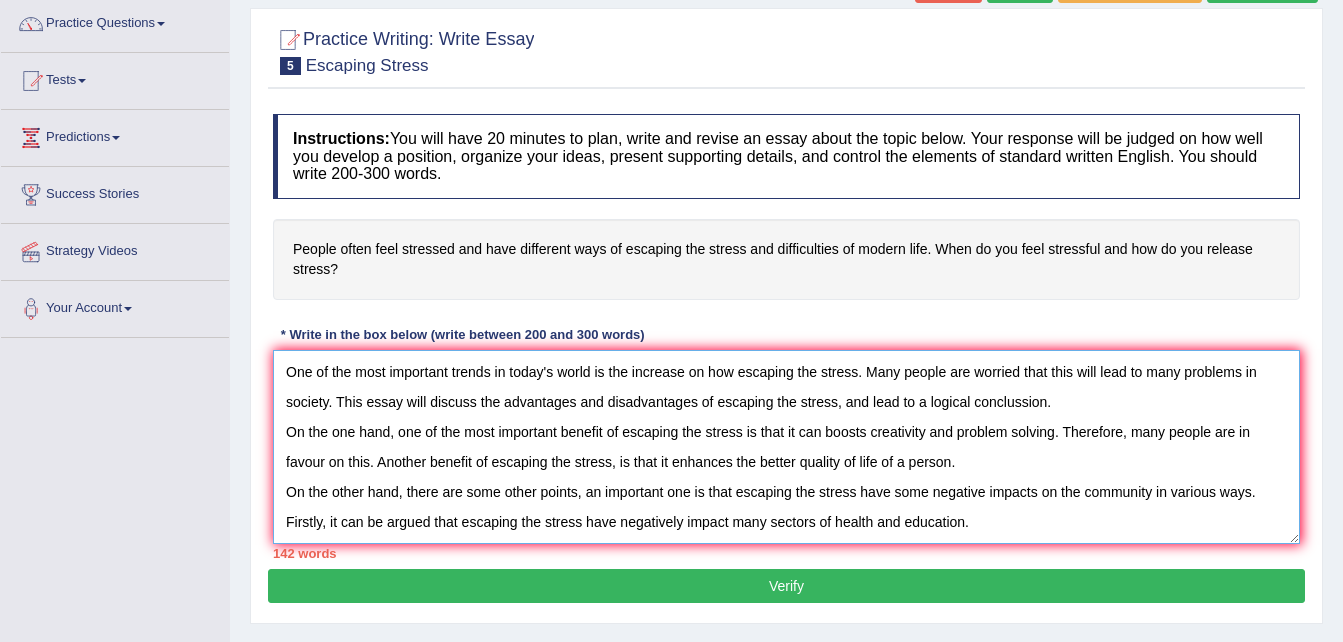 click on "One of the most important trends in today's world is the increase on how escaping the stress. Many people are worried that this will lead to many problems in society. This essay will discuss the advantages and disadvantages of escaping the stress, and lead to a logical conclussion.
On the one hand, one of the most important benefit of escaping the stress is that it can boosts creativity and problem solving. Therefore, many people are in favour on this. Another benefit of escaping the stress, is that it enhances the better quality of life of a person.
On the other hand, there are some other points, an important one is that escaping the stress have some negative impacts on the community in various ways. Firstly, it can be argued that escaping the stress have negatively impact many sectors of health and education." at bounding box center (786, 447) 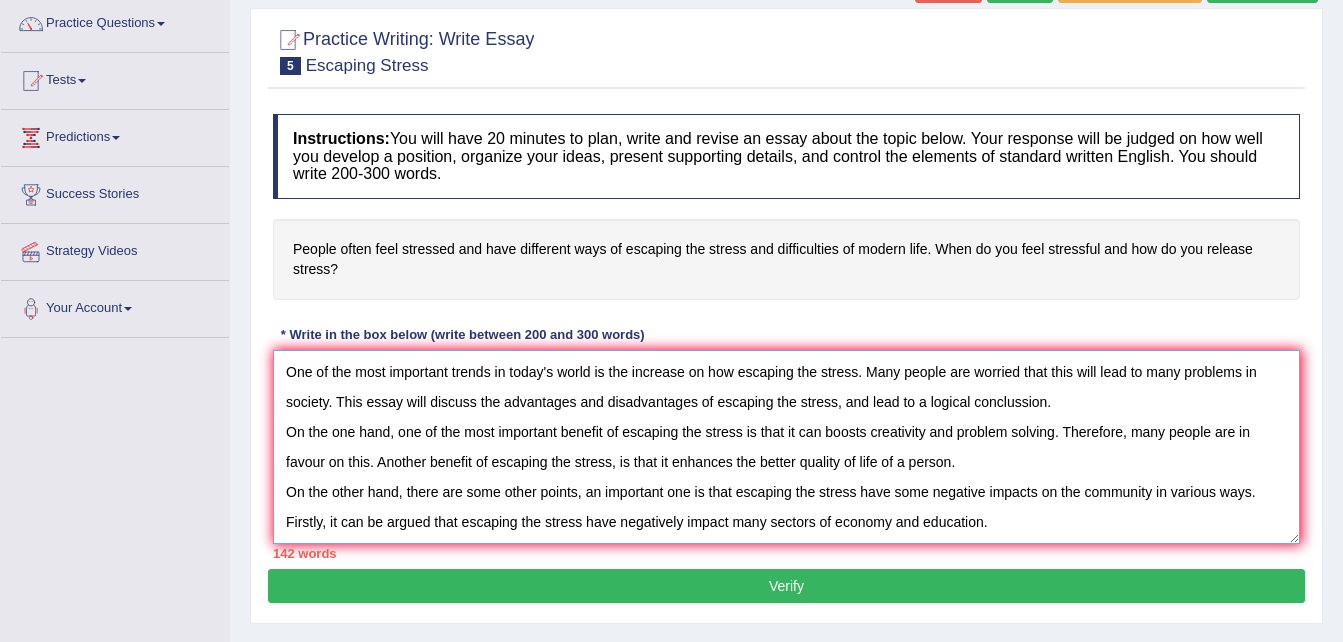 click on "One of the most important trends in today's world is the increase on how escaping the stress. Many people are worried that this will lead to many problems in society. This essay will discuss the advantages and disadvantages of escaping the stress, and lead to a logical conclussion.
On the one hand, one of the most important benefit of escaping the stress is that it can boosts creativity and problem solving. Therefore, many people are in favour on this. Another benefit of escaping the stress, is that it enhances the better quality of life of a person.
On the other hand, there are some other points, an important one is that escaping the stress have some negative impacts on the community in various ways. Firstly, it can be argued that escaping the stress have negatively impact many sectors of economy and education." at bounding box center (786, 447) 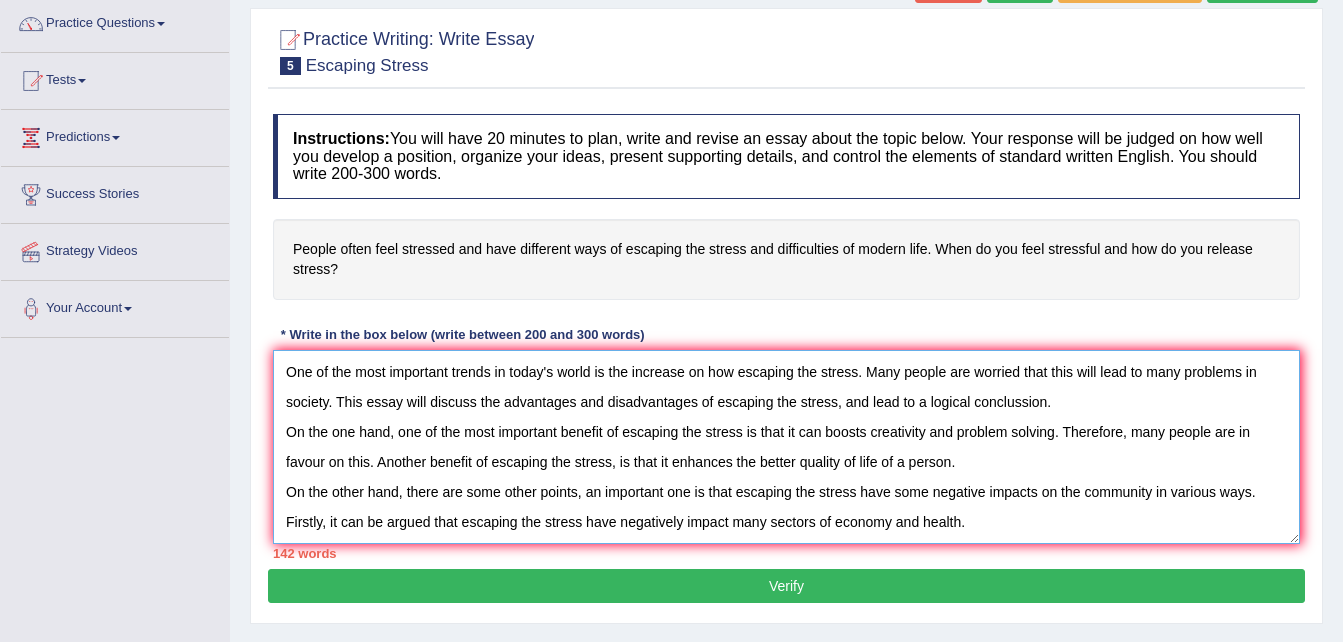 click on "One of the most important trends in today's world is the increase on how escaping the stress. Many people are worried that this will lead to many problems in society. This essay will discuss the advantages and disadvantages of escaping the stress, and lead to a logical conclussion.
On the one hand, one of the most important benefit of escaping the stress is that it can boosts creativity and problem solving. Therefore, many people are in favour on this. Another benefit of escaping the stress, is that it enhances the better quality of life of a person.
On the other hand, there are some other points, an important one is that escaping the stress have some negative impacts on the community in various ways. Firstly, it can be argued that escaping the stress have negatively impact many sectors of economy and health." at bounding box center [786, 447] 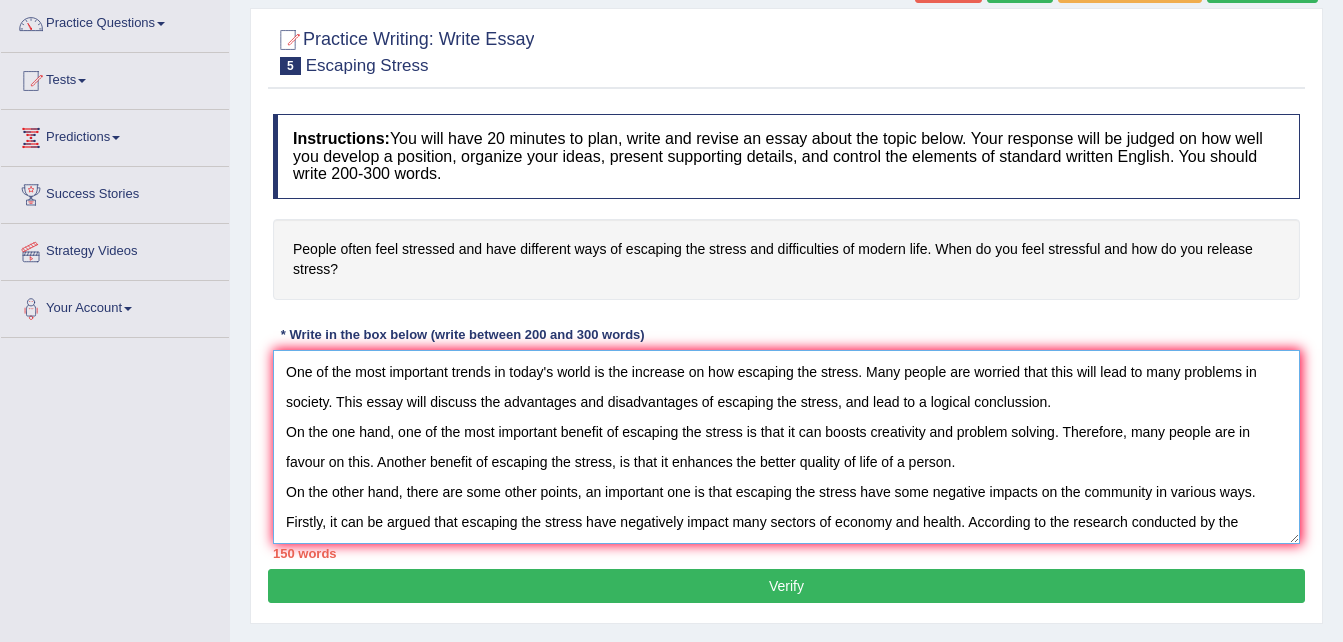 scroll, scrollTop: 17, scrollLeft: 0, axis: vertical 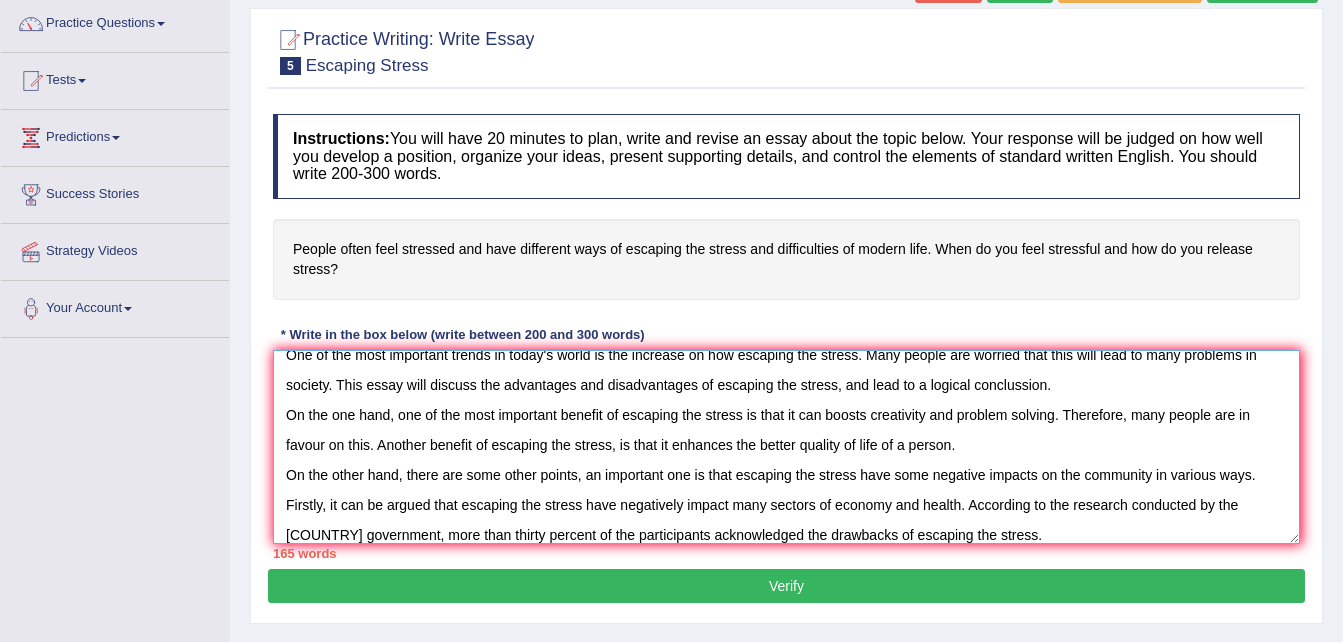type on "One of the most important trends in today's world is the increase on how escaping the stress. Many people are worried that this will lead to many problems in society. This essay will discuss the advantages and disadvantages of escaping the stress, and lead to a logical conclussion.
On the one hand, one of the most important benefit of escaping the stress is that it can boosts creativity and problem solving. Therefore, many people are in favour on this. Another benefit of escaping the stress, is that it enhances the better quality of life of a person.
On the other hand, there are some other points, an important one is that escaping the stress have some negative impacts on the community in various ways. Firstly, it can be argued that escaping the stress have negatively impact many sectors of economy and health. According to the research conducted by the [COUNTRY] government, more than thirty percent of the participants acknowledged the drawbacks of escaping the stress." 